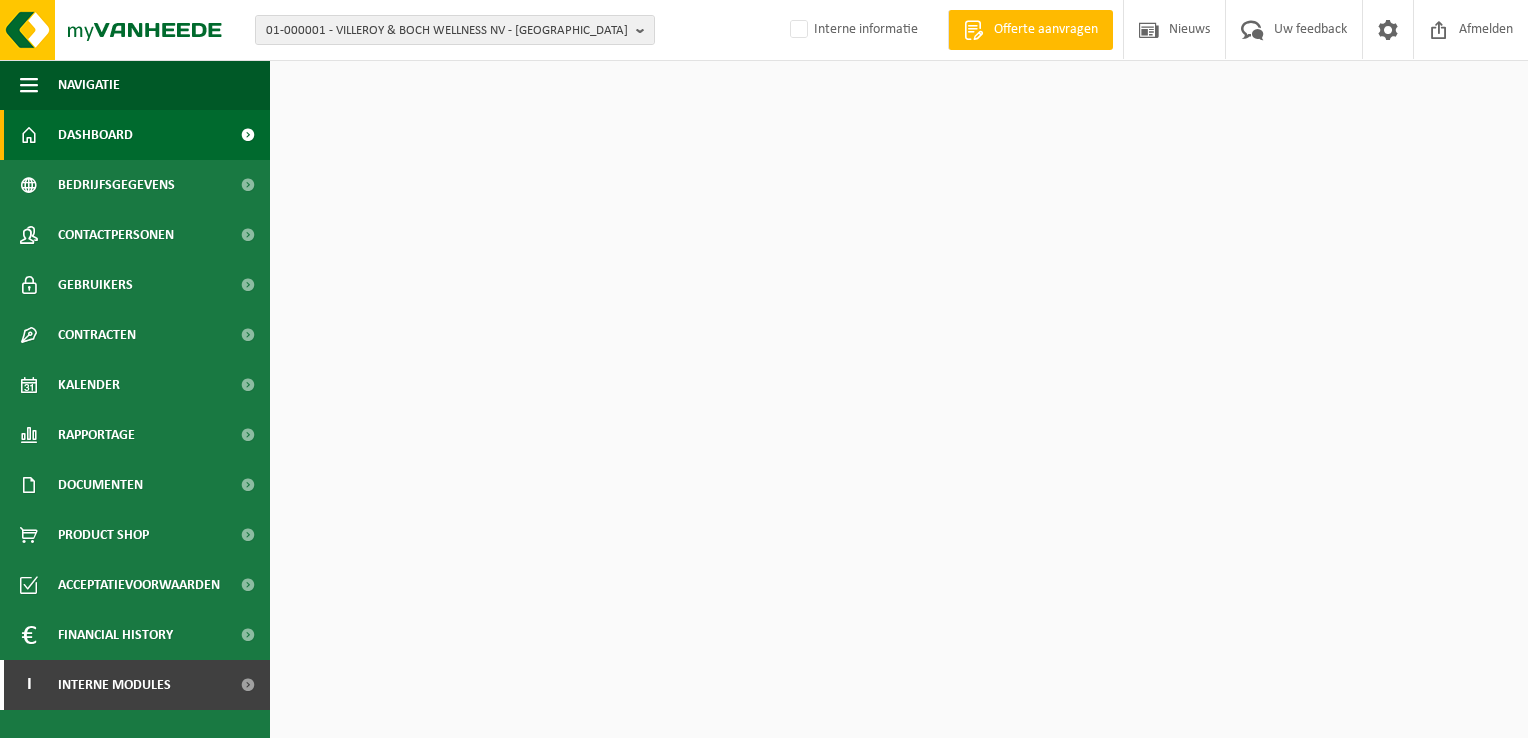 scroll, scrollTop: 0, scrollLeft: 0, axis: both 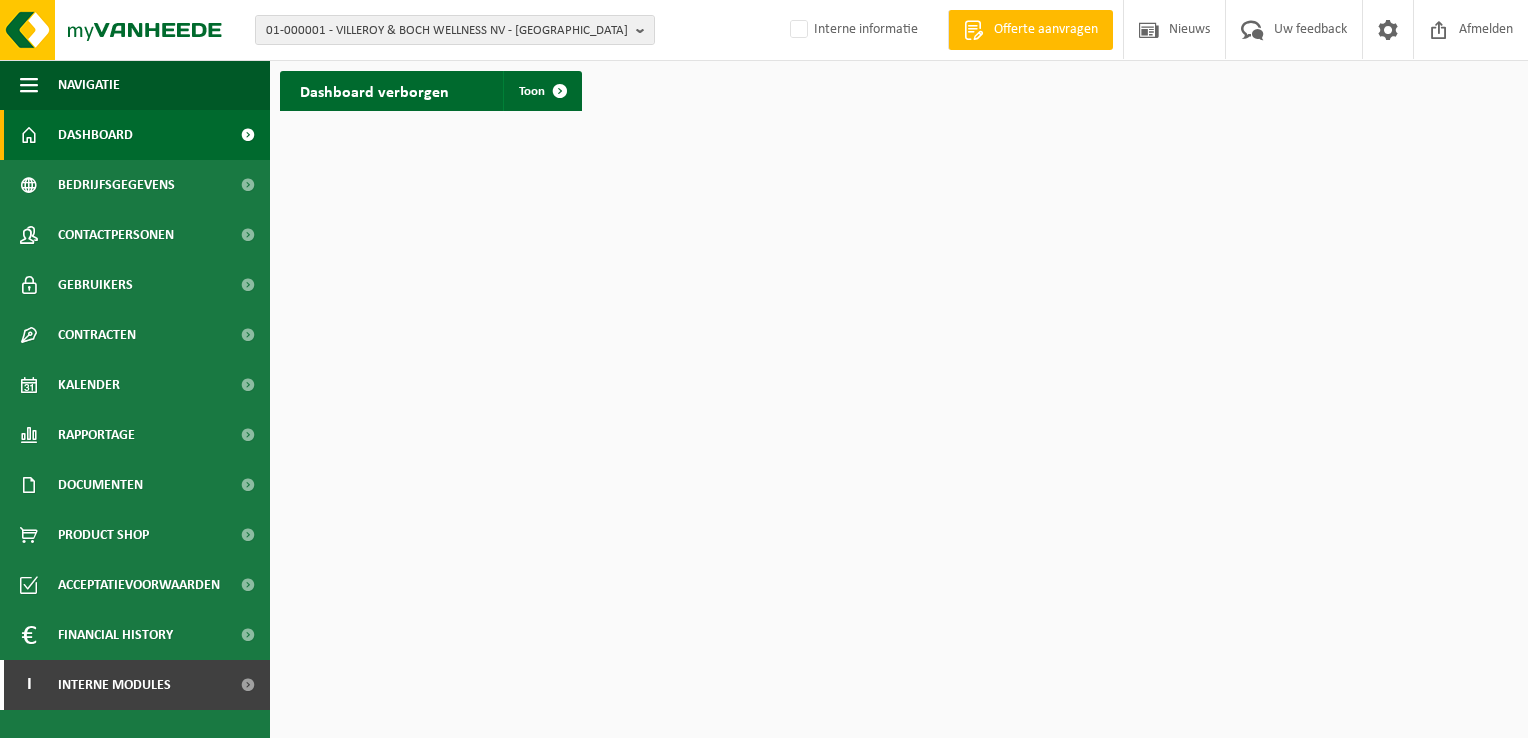 click on "01-000001 - VILLEROY & BOCH WELLNESS NV - ROESELARE                           01-000001 - VILLEROY & BOCH WELLNESS NV - ROESELARE                                         Interne informatie      Welkom  ARNO CORNEILLIE         Offerte aanvragen         Nieuws         Uw feedback               Afmelden                     Navigatie                 Offerte aanvragen         Nieuws         Uw feedback               Afmelden                 Dashboard               Bedrijfsgegevens               Contactpersonen               Gebruikers               Contracten               Actieve contracten             Historiek contracten                 Kalender               Rapportage               In grafiekvorm             In lijstvorm                 Documenten               Facturen             Documenten                 Product Shop               Acceptatievoorwaarden               Financial History               In grafiekvorm             In lijstvorm               I   Interne modules" at bounding box center [764, 369] 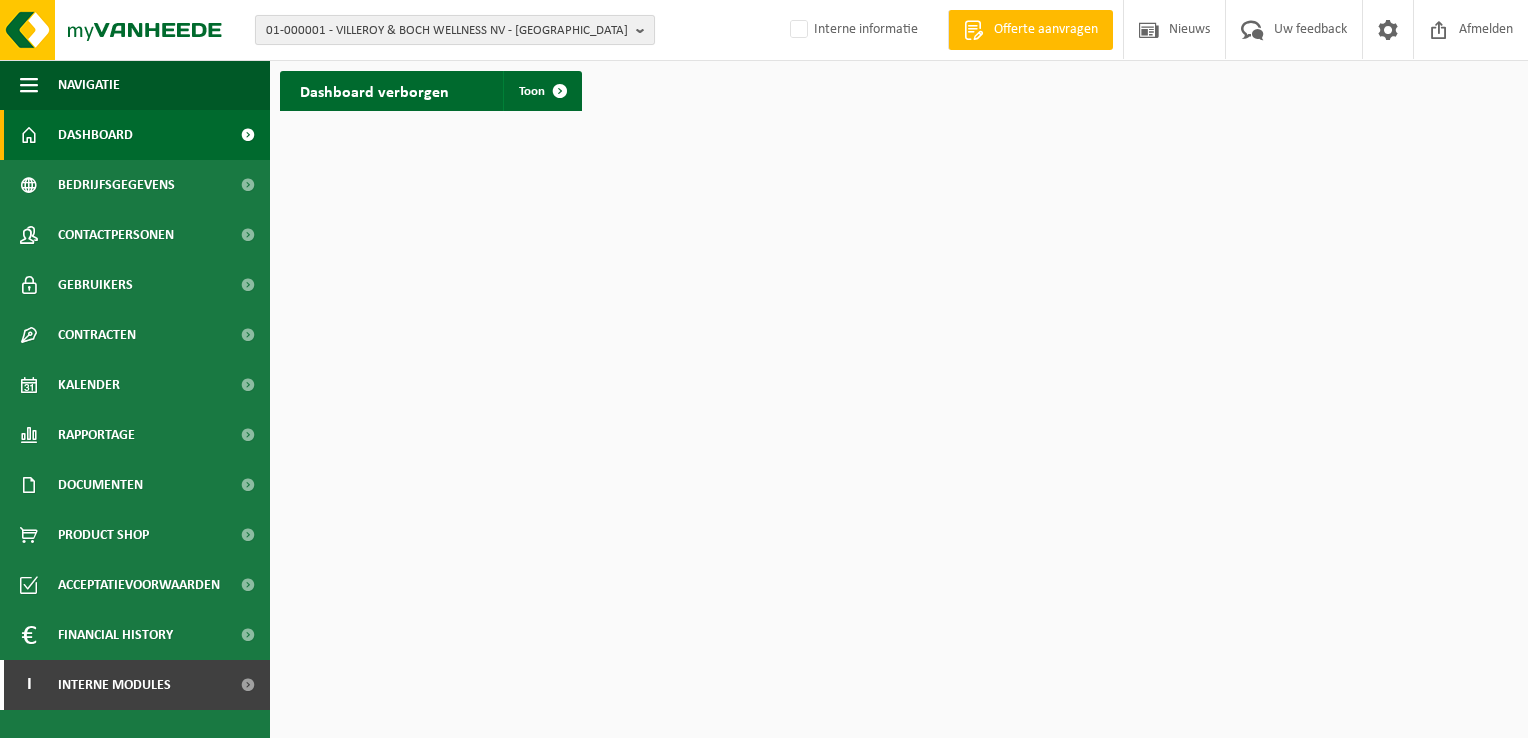 click on "01-000001 - VILLEROY & BOCH WELLNESS NV - ROESELARE" at bounding box center (447, 31) 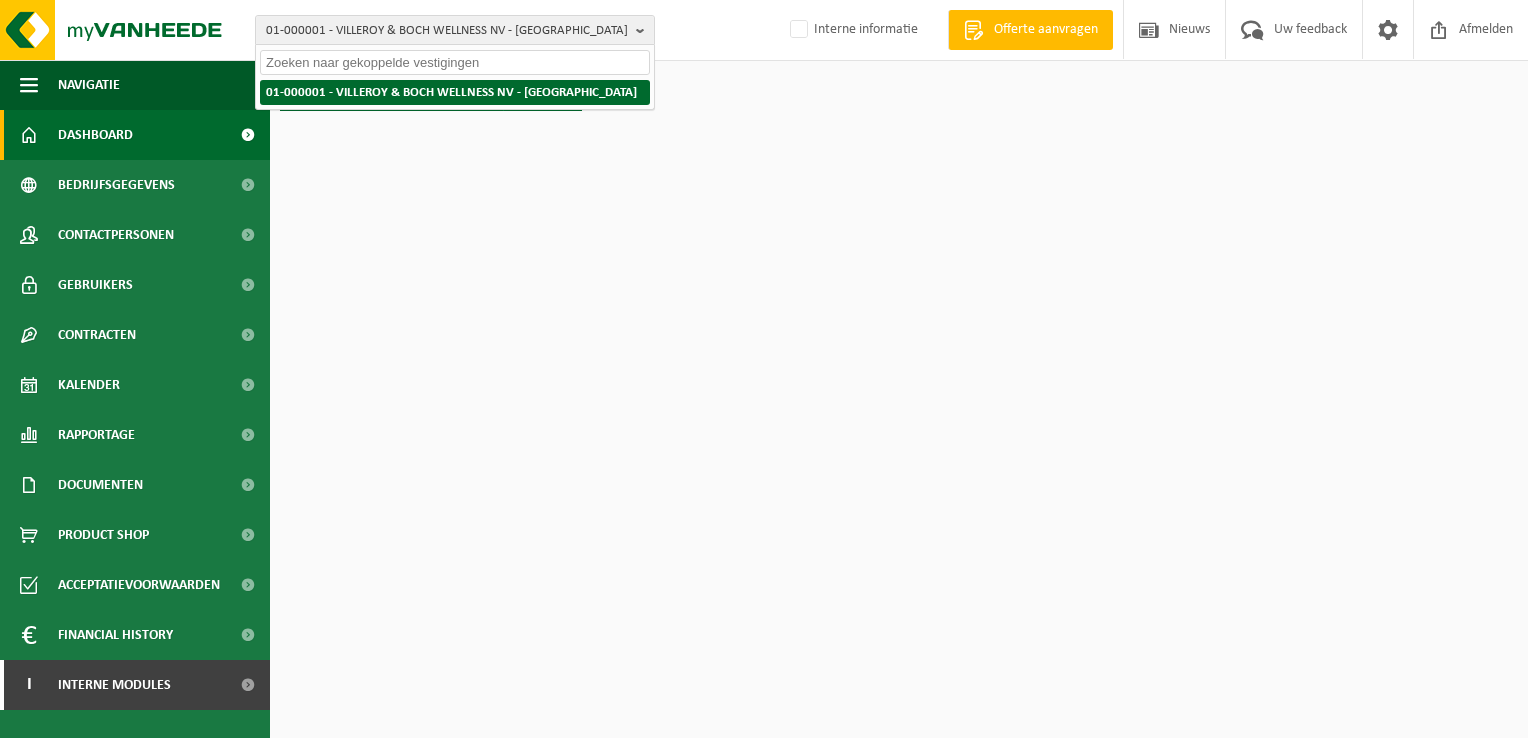 paste on "10-755900" 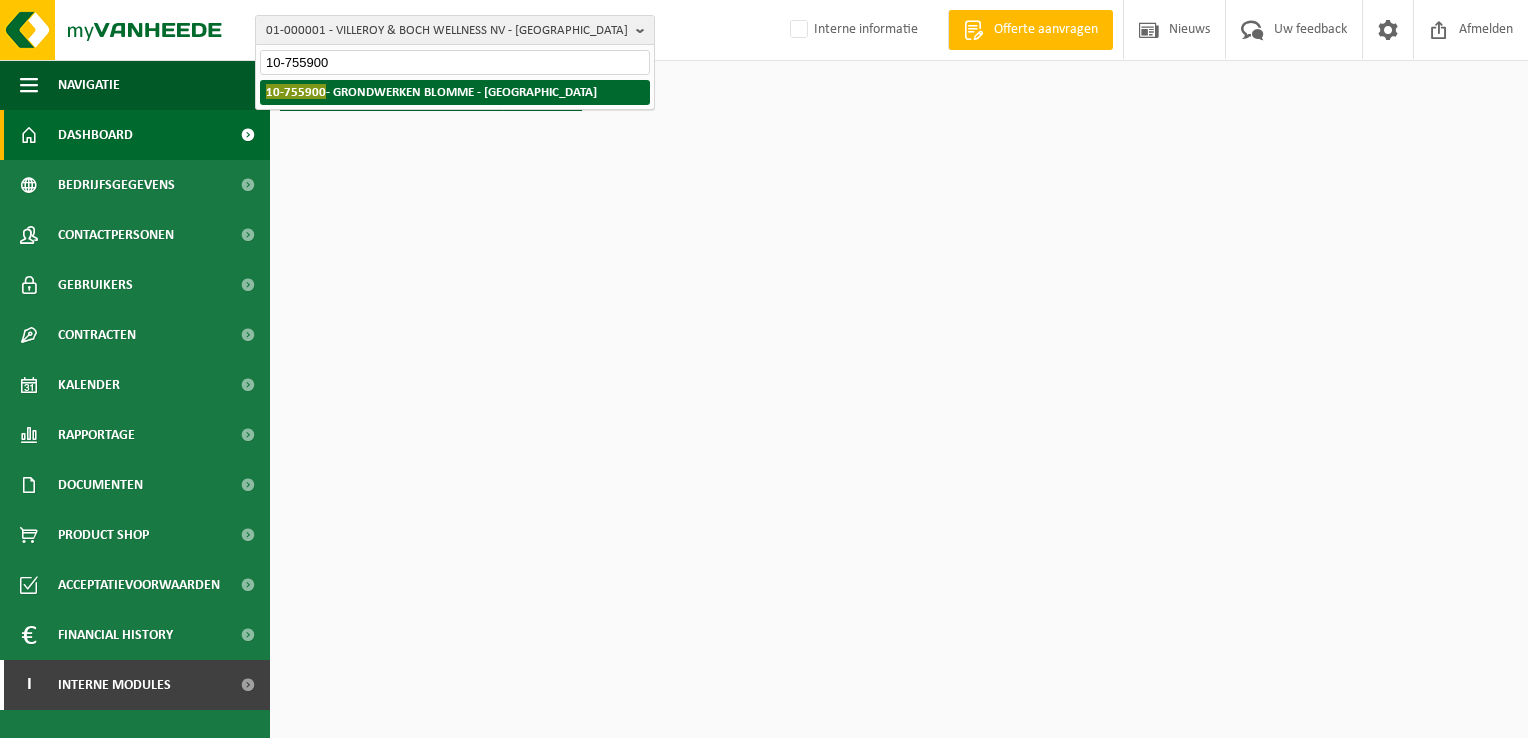 type on "10-755900" 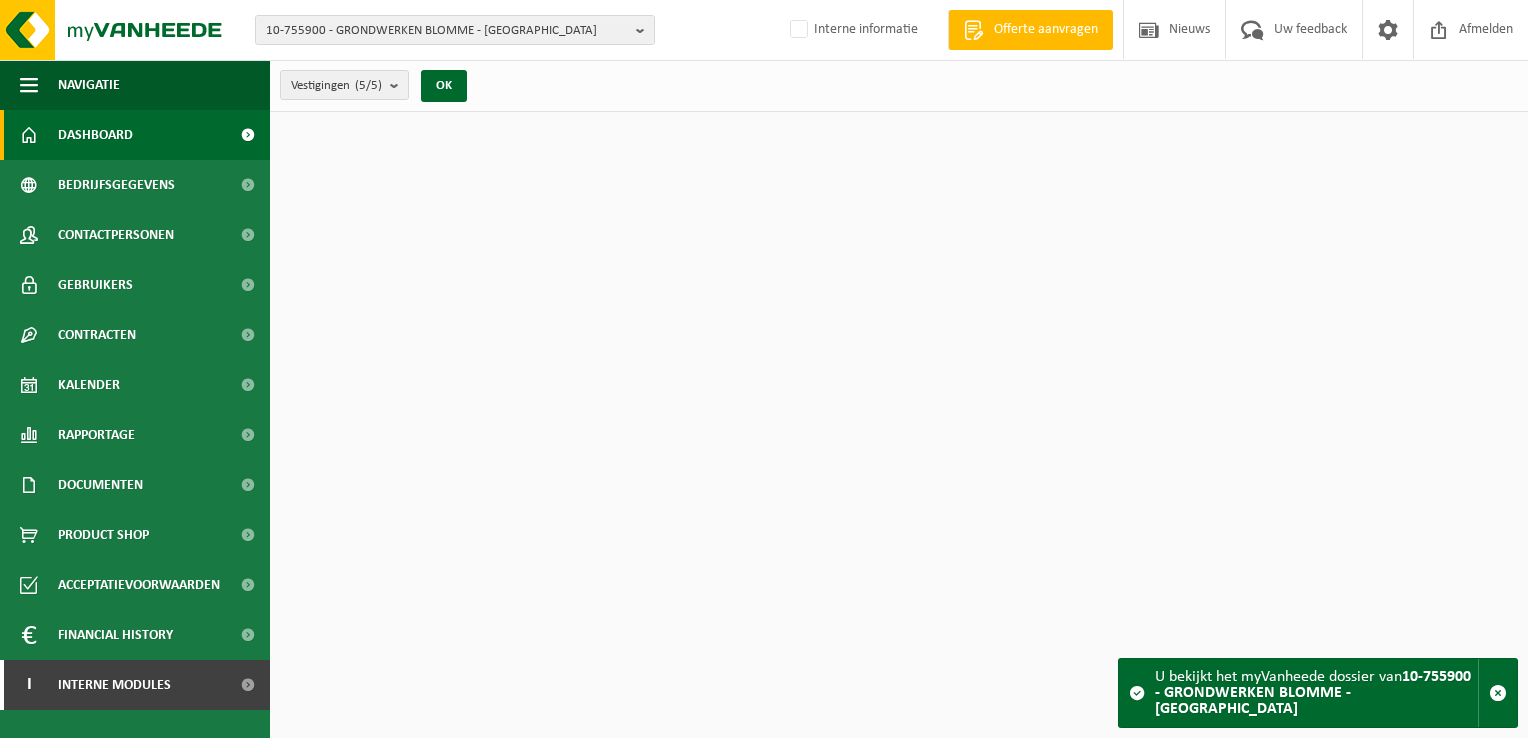 scroll, scrollTop: 0, scrollLeft: 0, axis: both 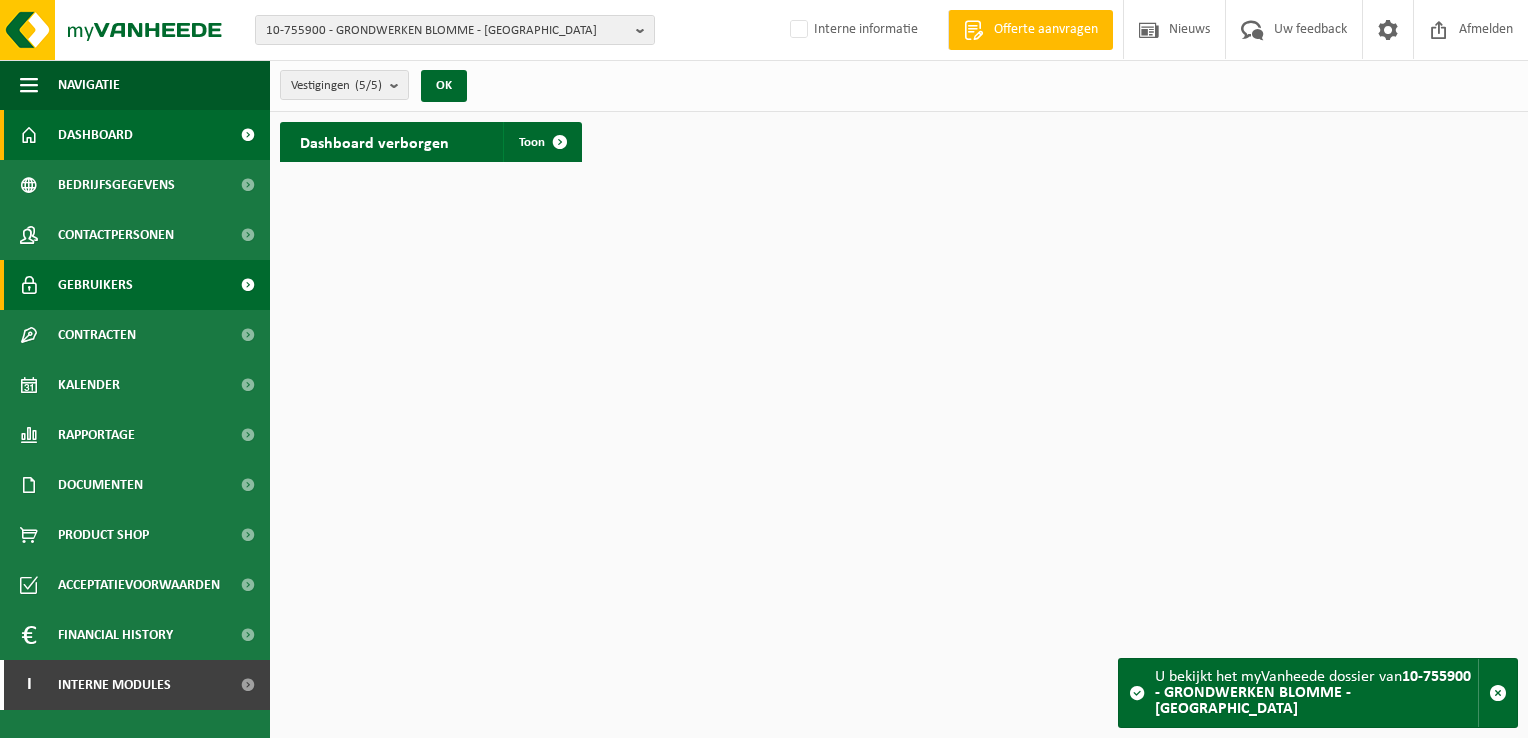click on "Gebruikers" at bounding box center [135, 285] 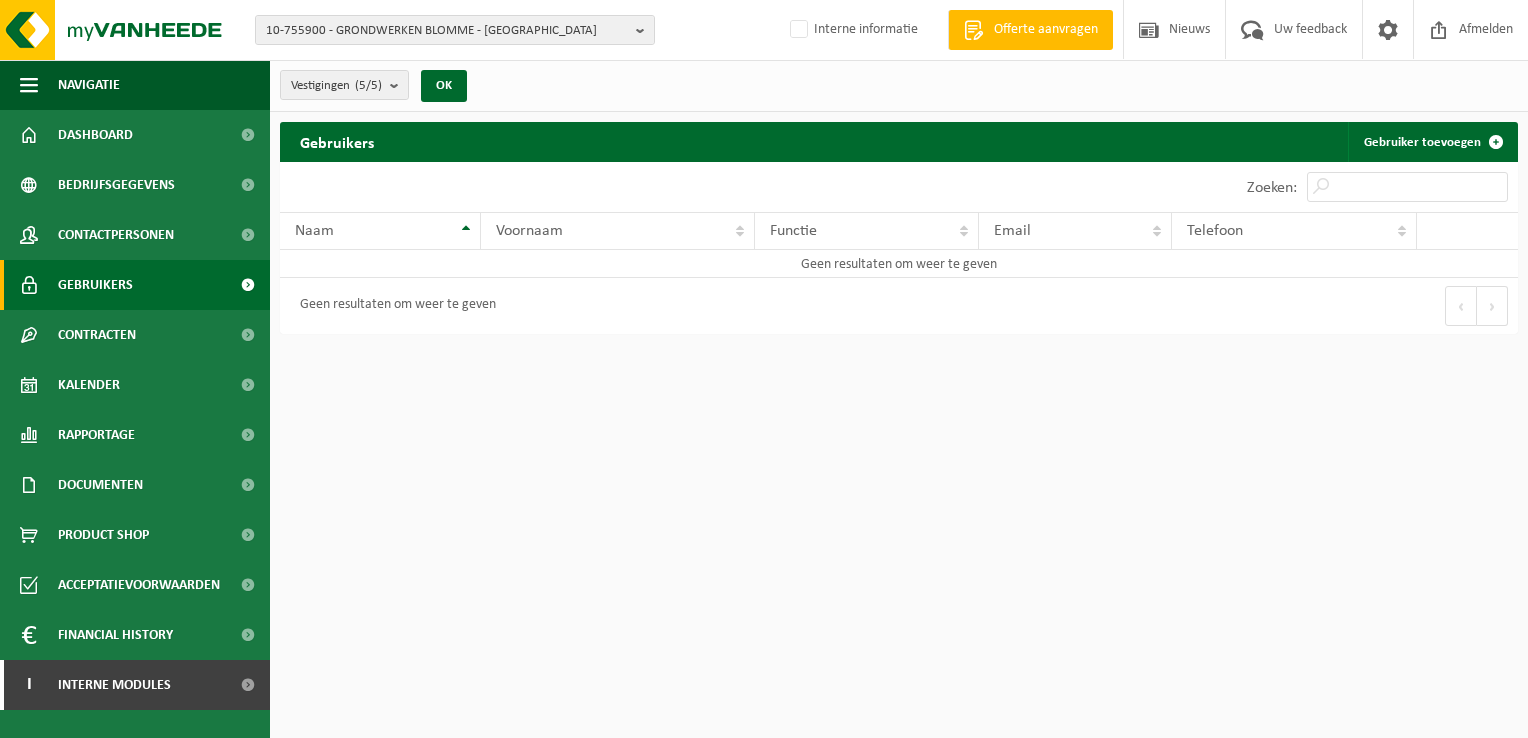 scroll, scrollTop: 0, scrollLeft: 0, axis: both 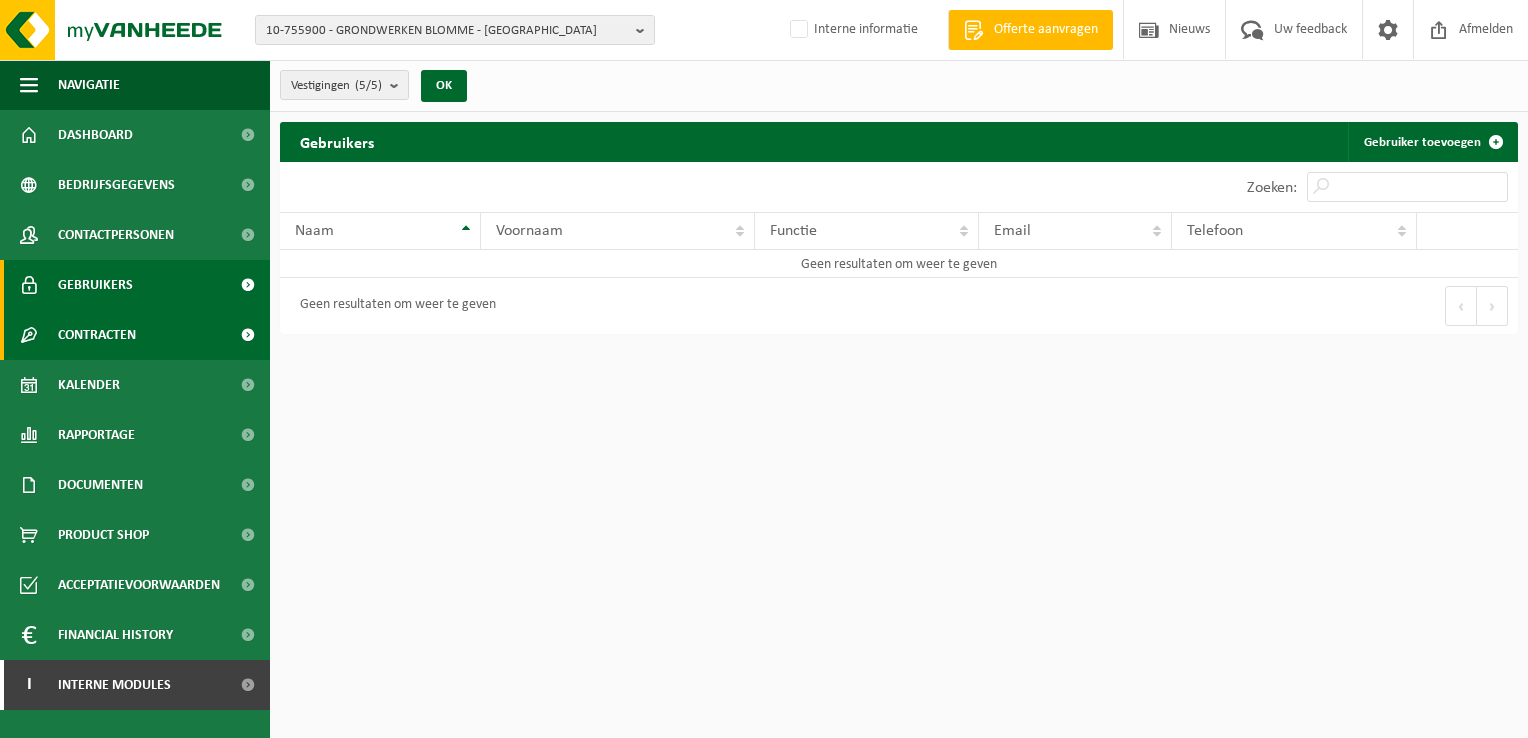 click on "Contracten" at bounding box center [97, 335] 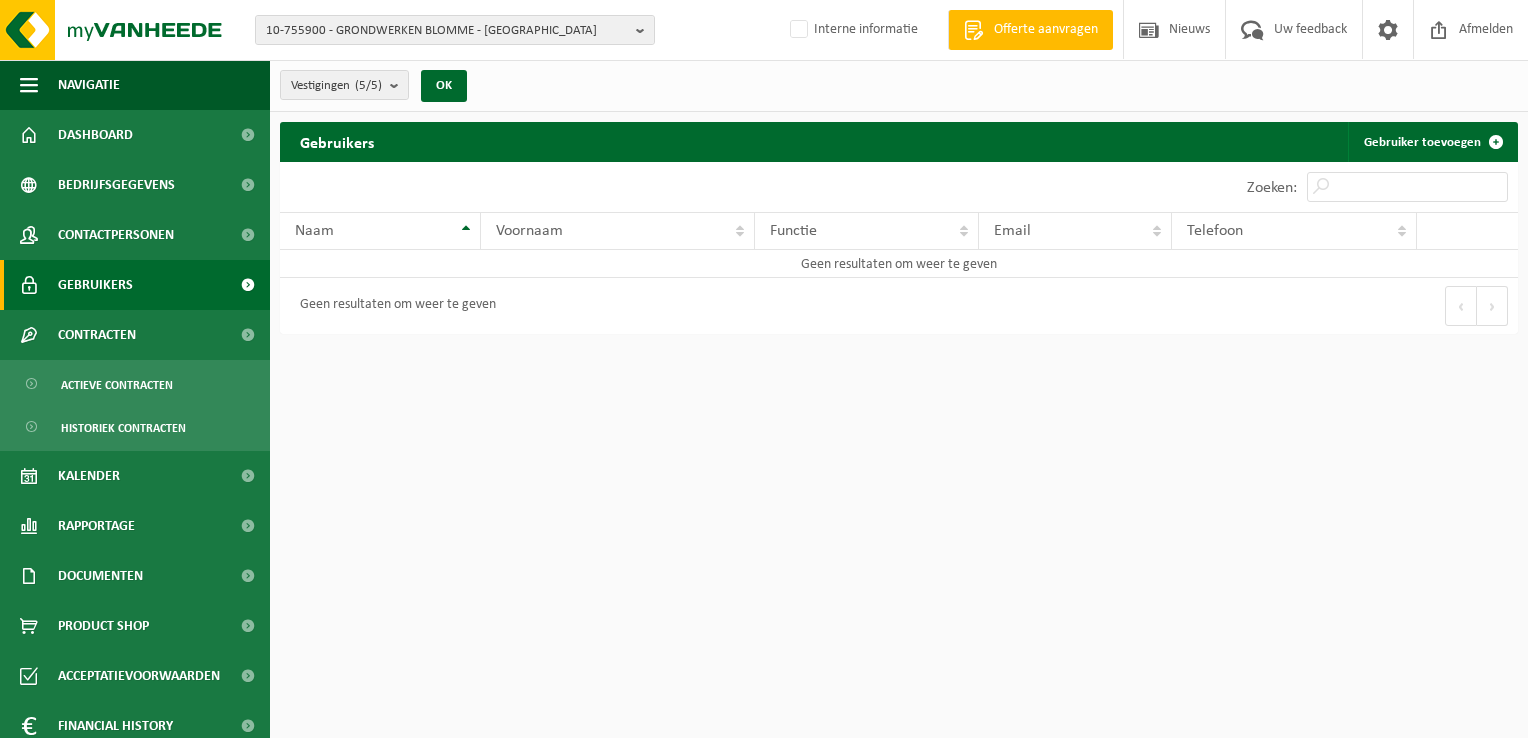 click on "Gebruikers" at bounding box center (95, 285) 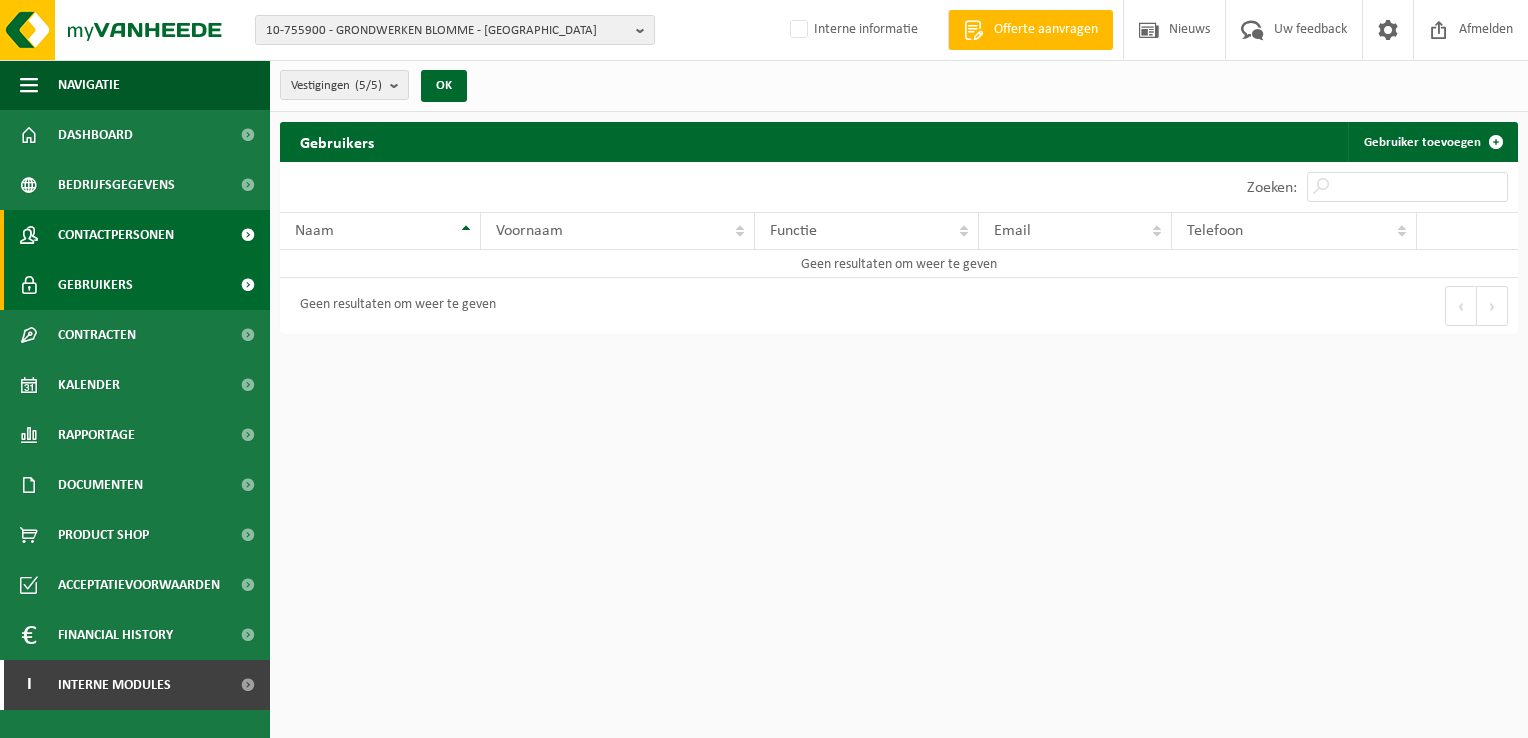 scroll, scrollTop: 0, scrollLeft: 0, axis: both 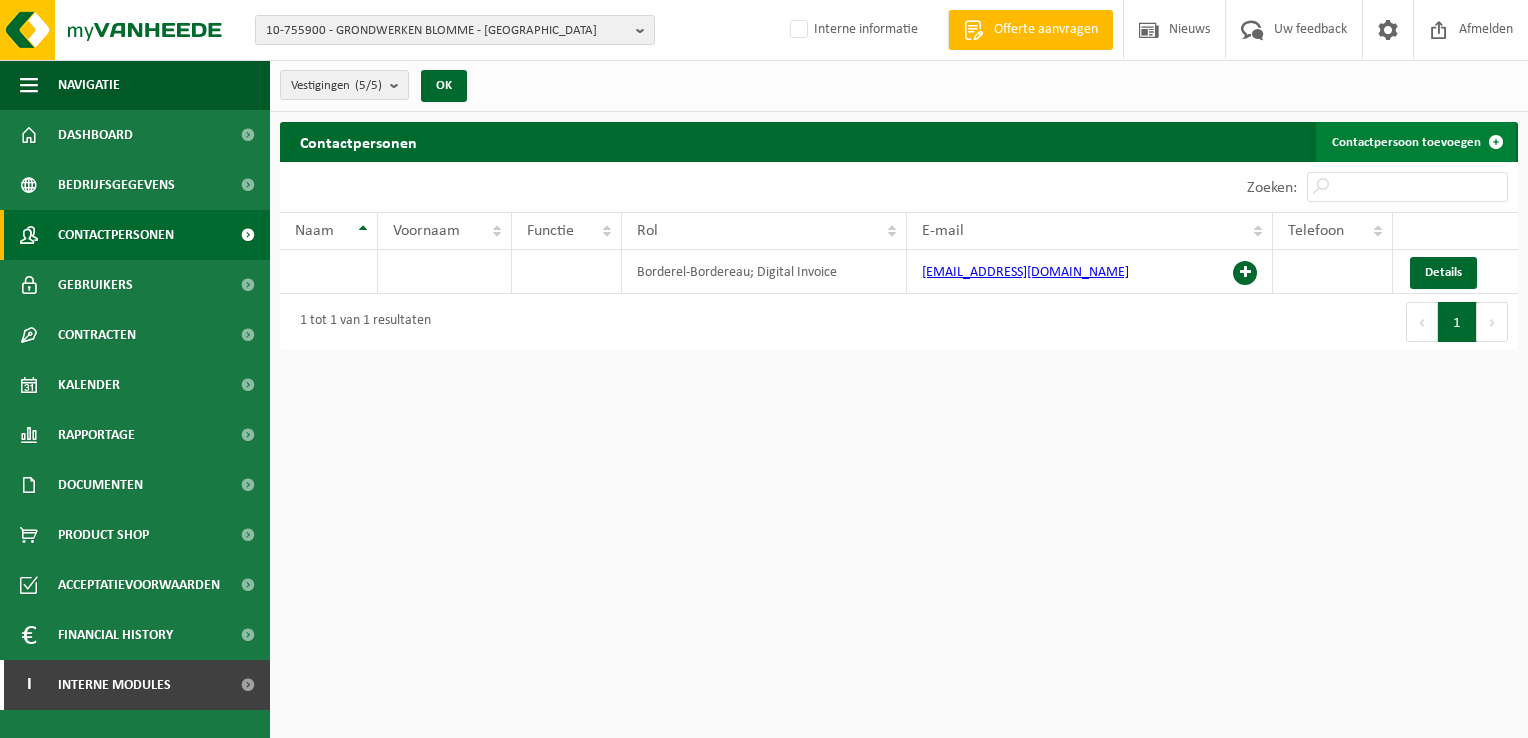 click on "Contactpersoon toevoegen" at bounding box center [1416, 142] 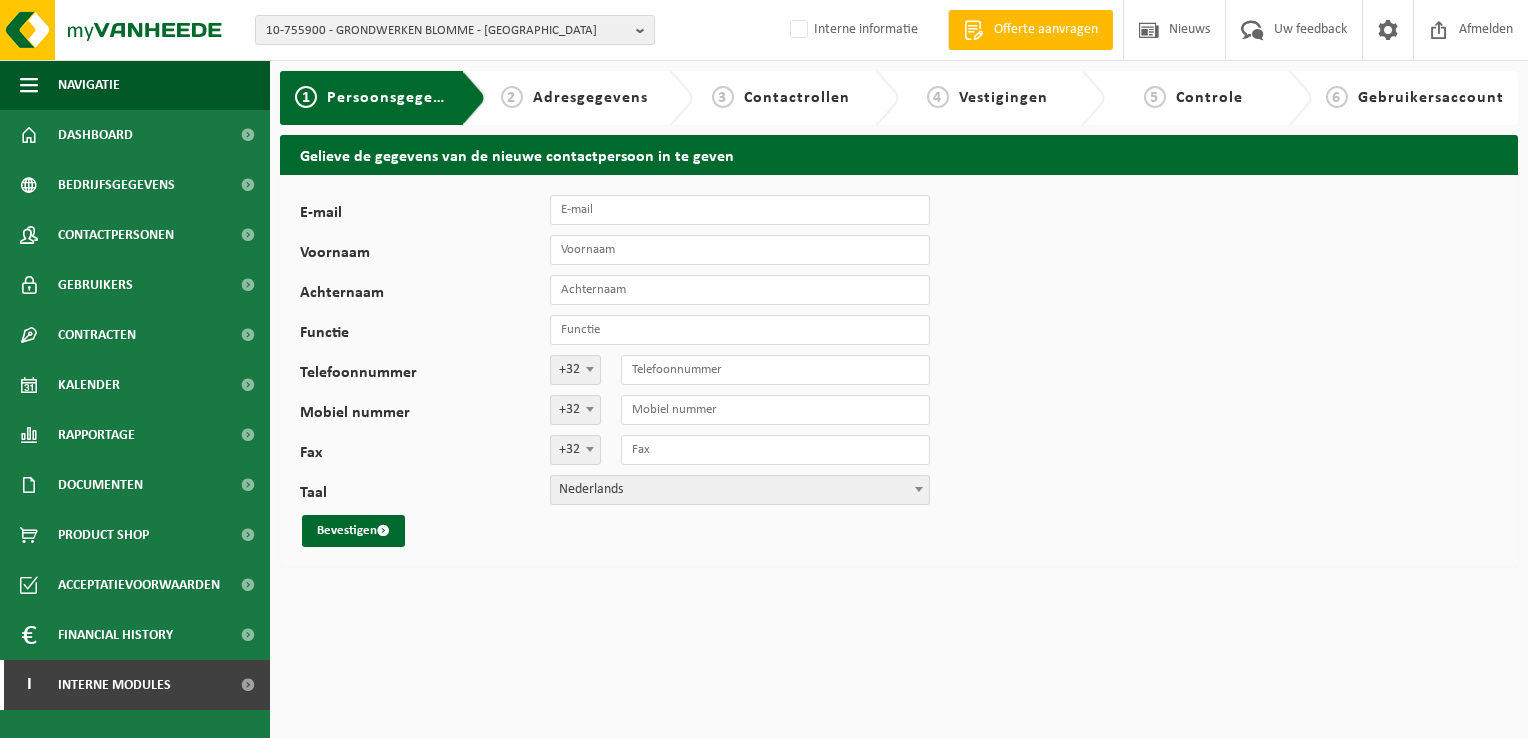 scroll, scrollTop: 0, scrollLeft: 0, axis: both 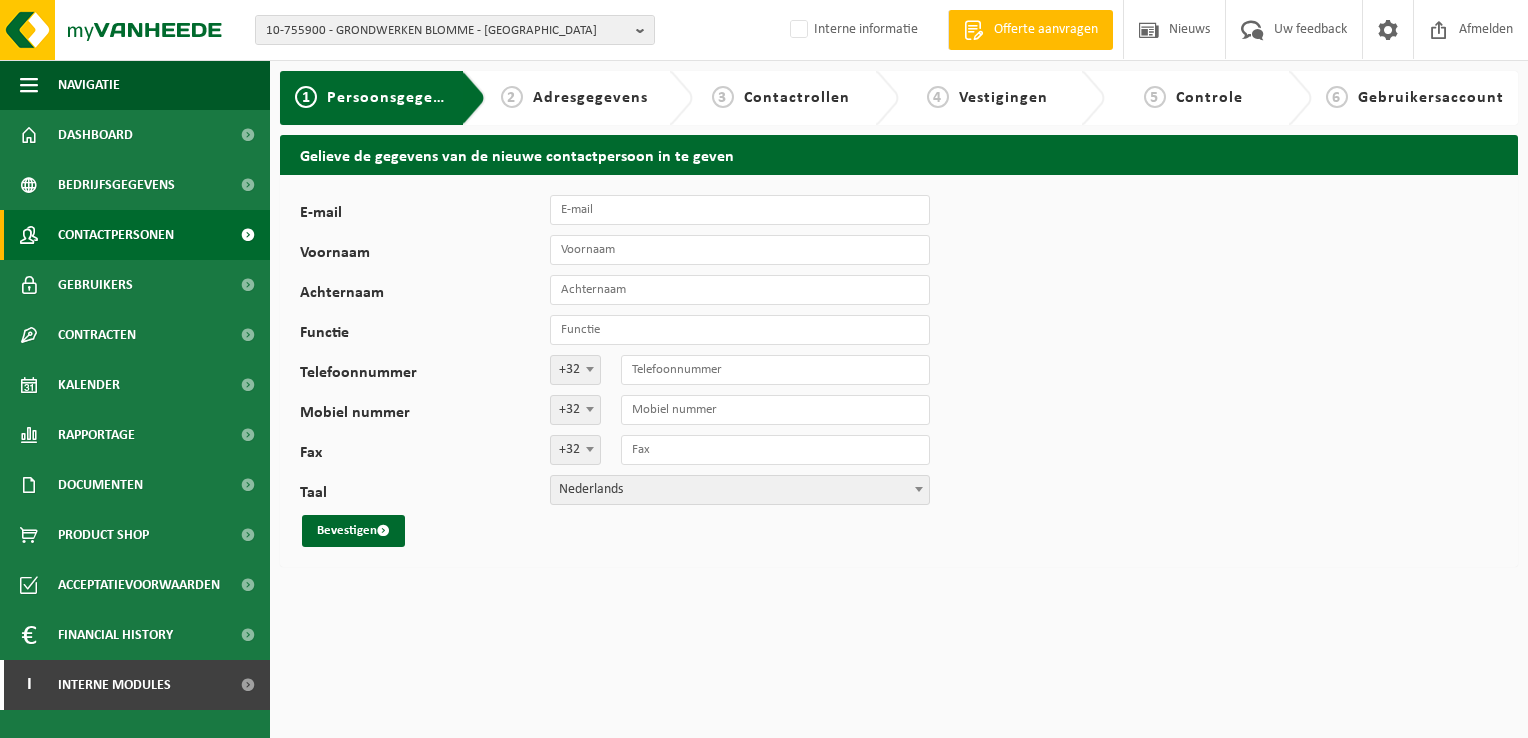 click on "Contactpersonen" at bounding box center (116, 235) 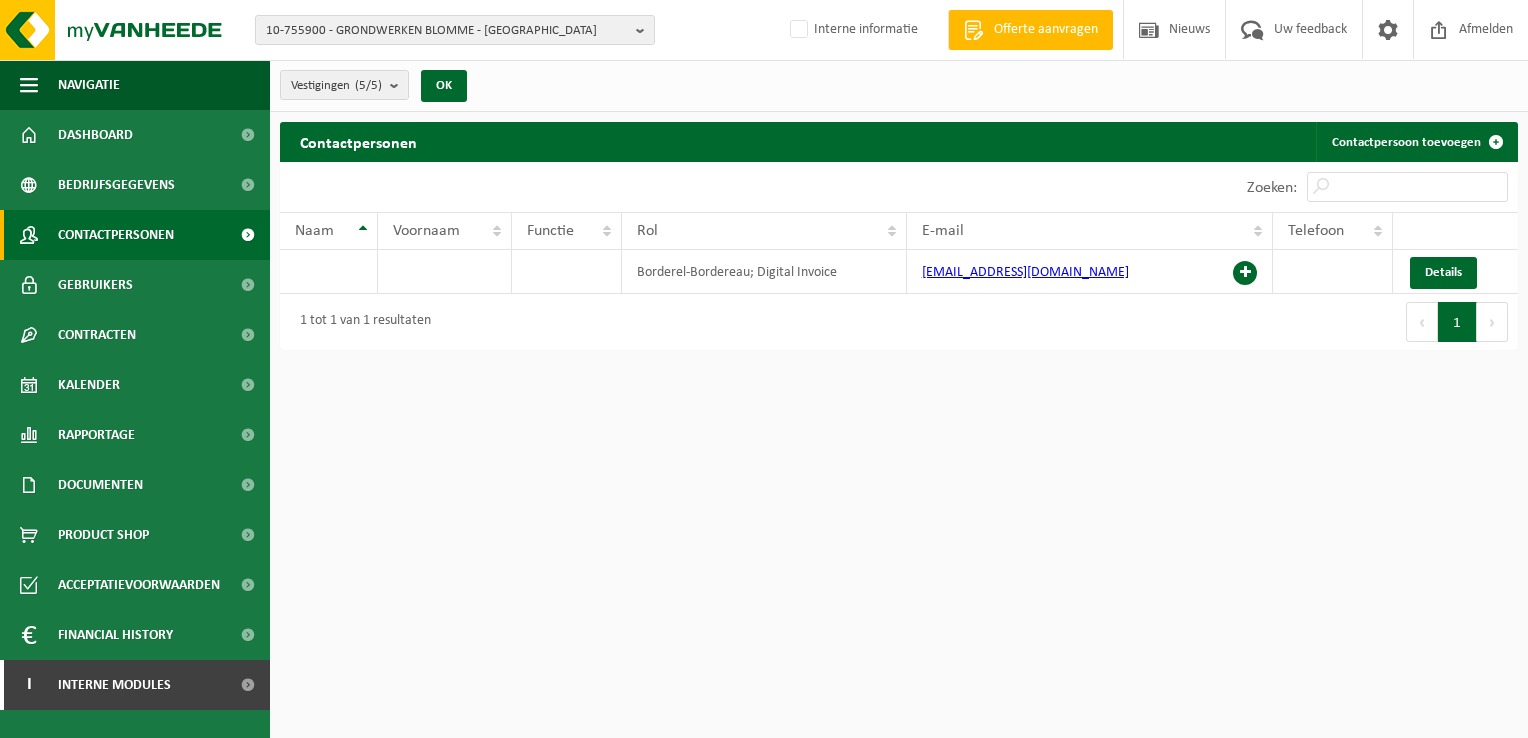 scroll, scrollTop: 0, scrollLeft: 0, axis: both 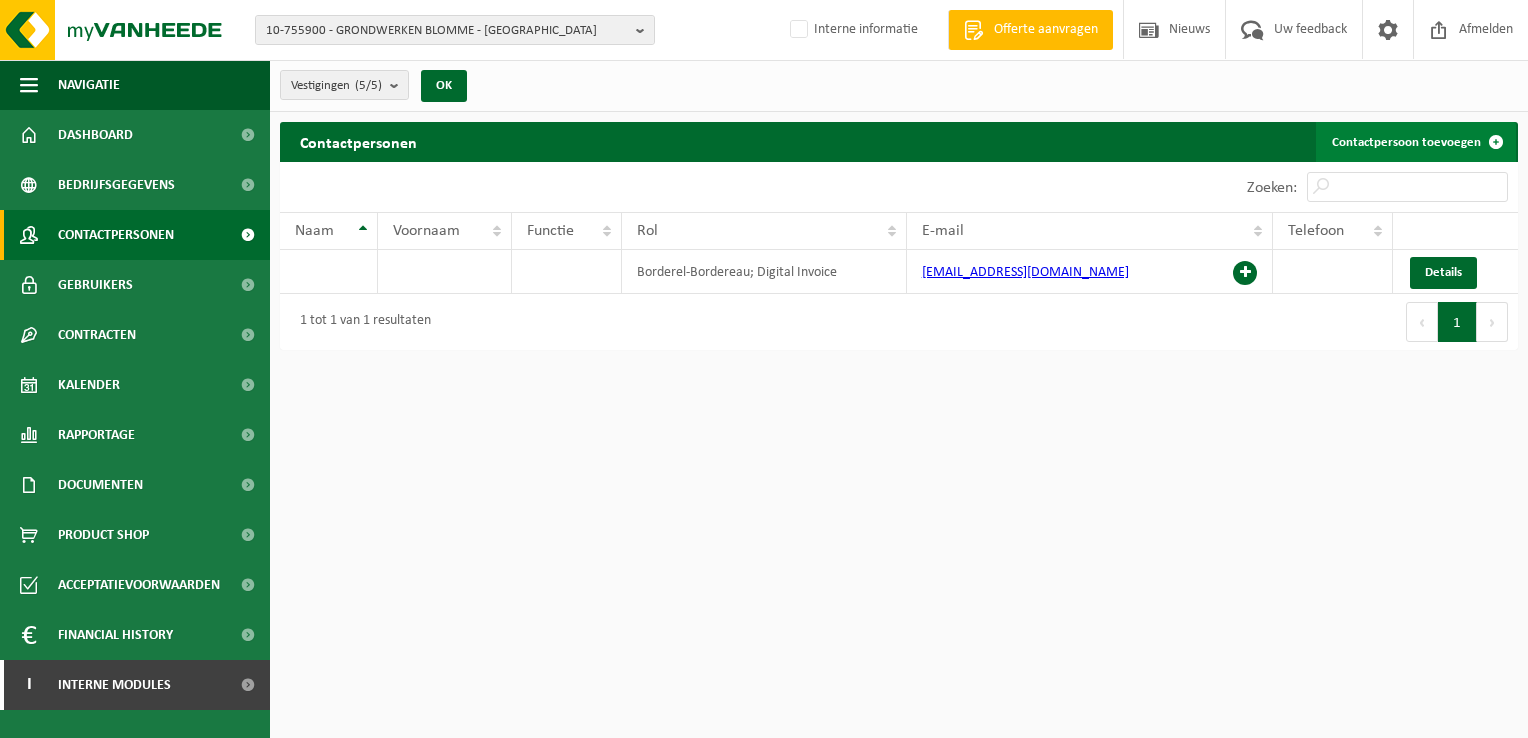 click on "Contactpersoon toevoegen" at bounding box center [1416, 142] 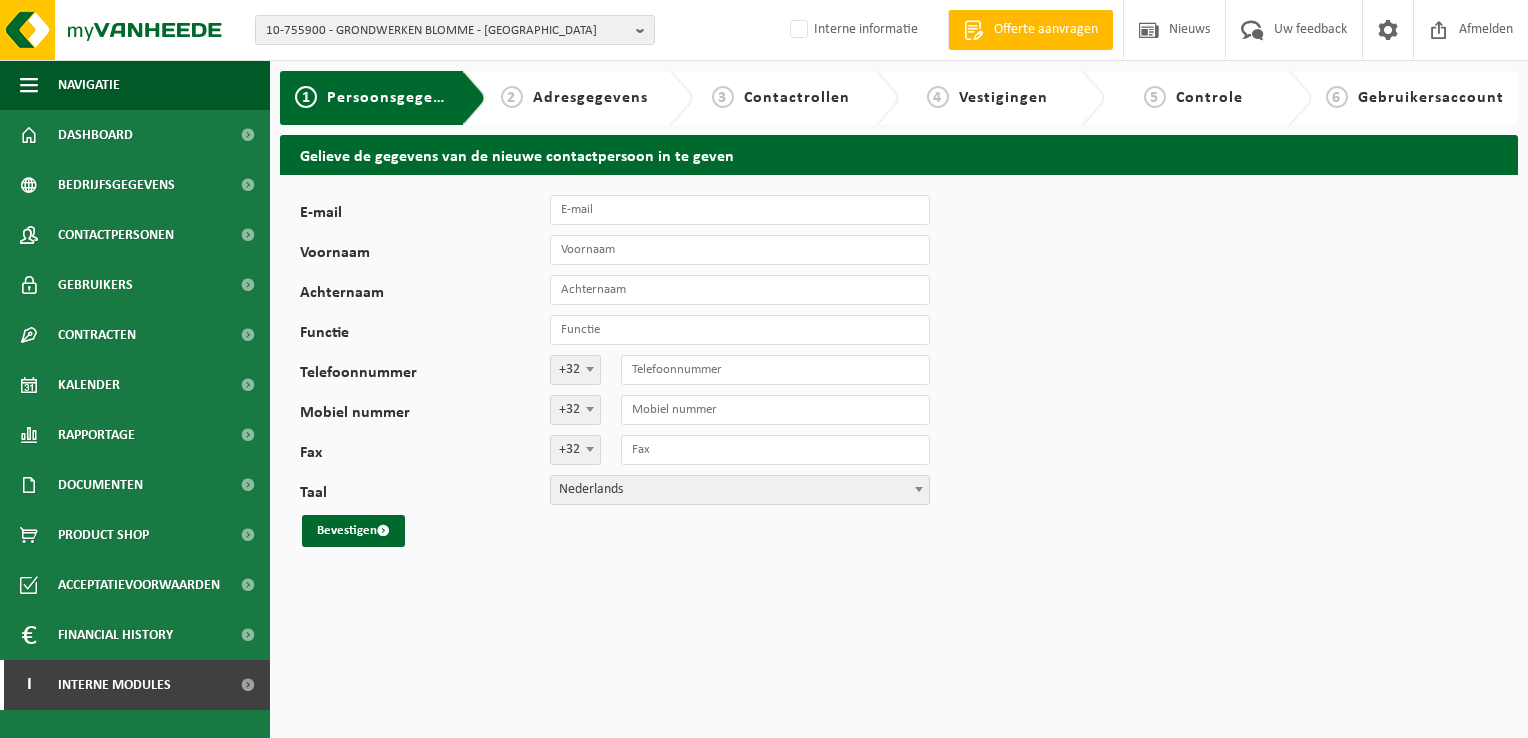 scroll, scrollTop: 0, scrollLeft: 0, axis: both 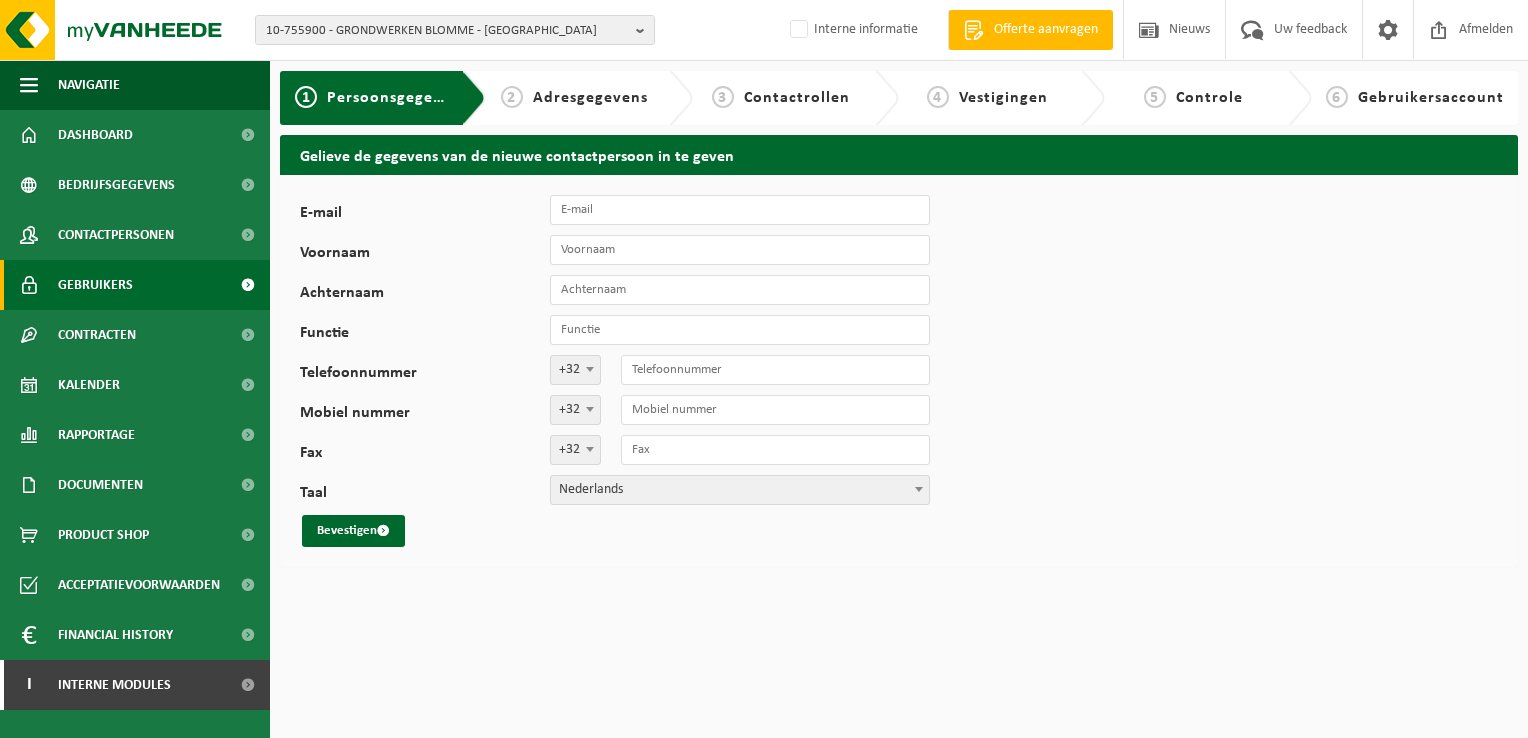 click on "Gebruikers" at bounding box center (95, 285) 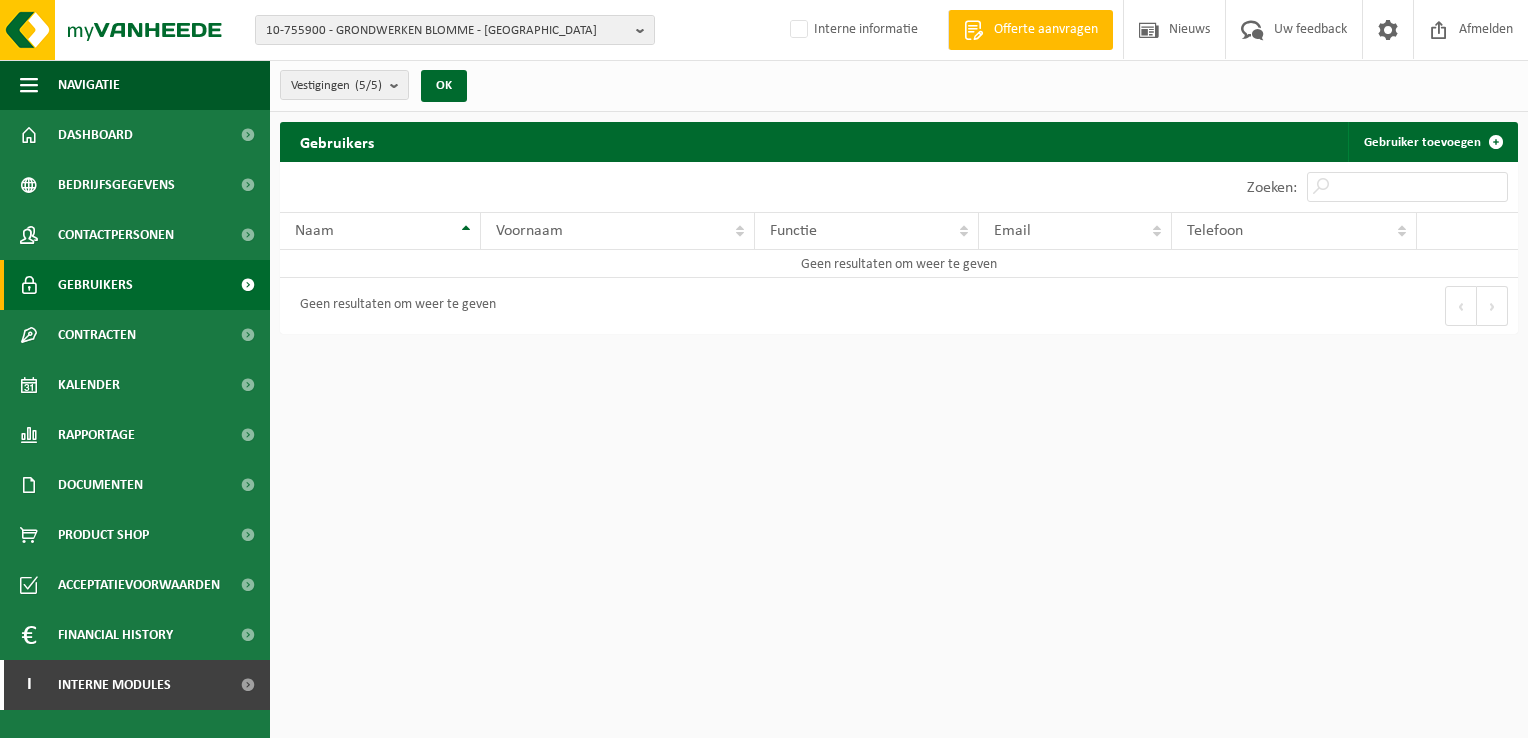 scroll, scrollTop: 0, scrollLeft: 0, axis: both 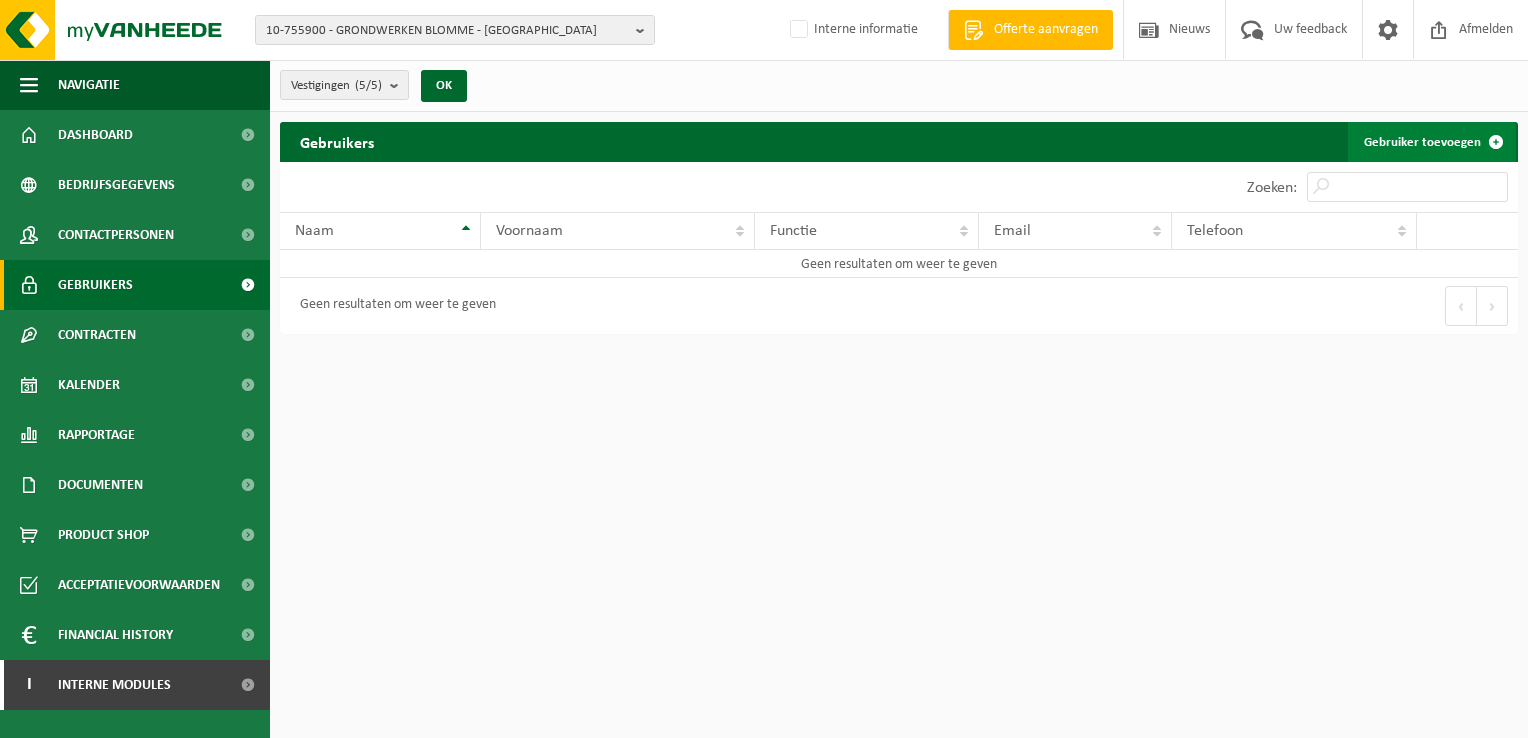 click on "Gebruiker toevoegen" at bounding box center (1432, 142) 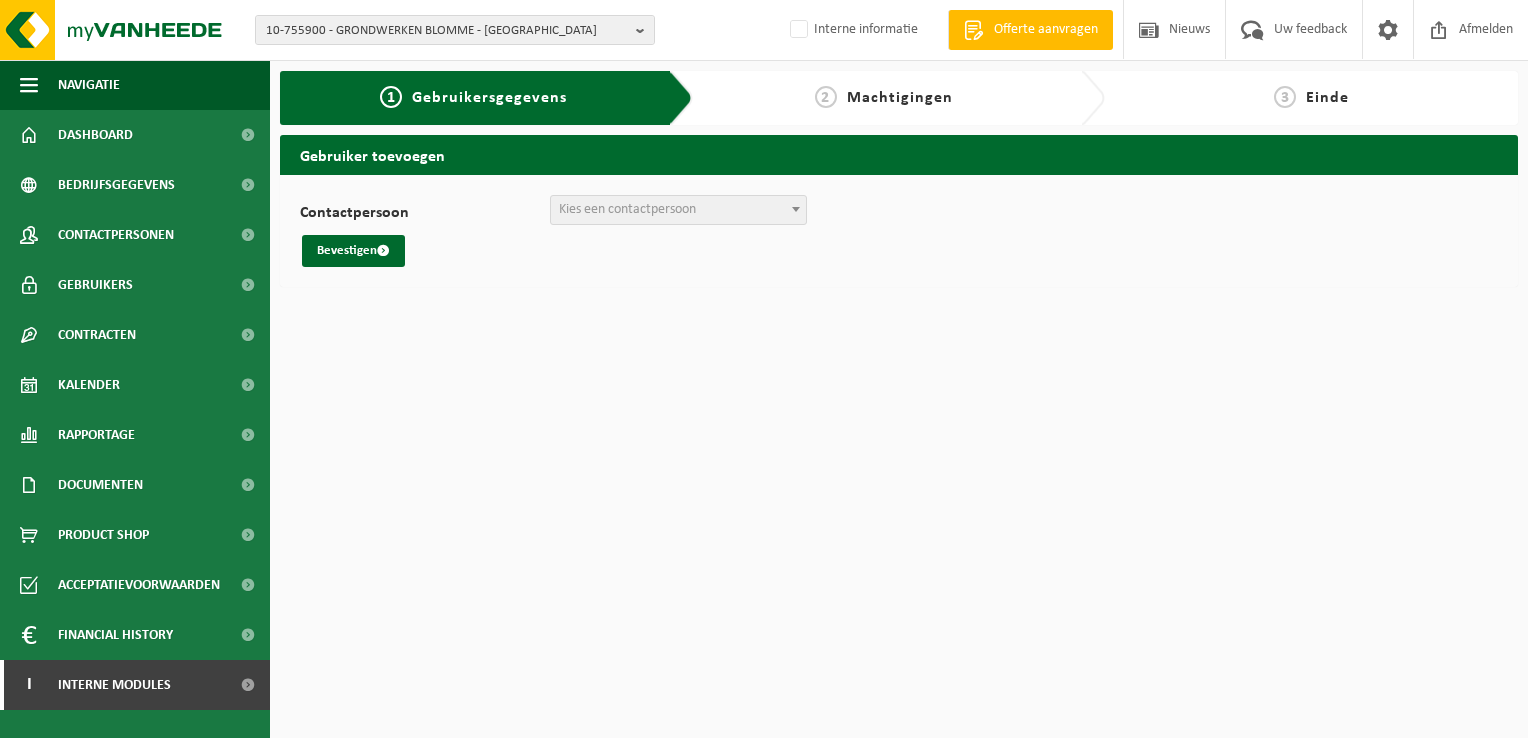 scroll, scrollTop: 0, scrollLeft: 0, axis: both 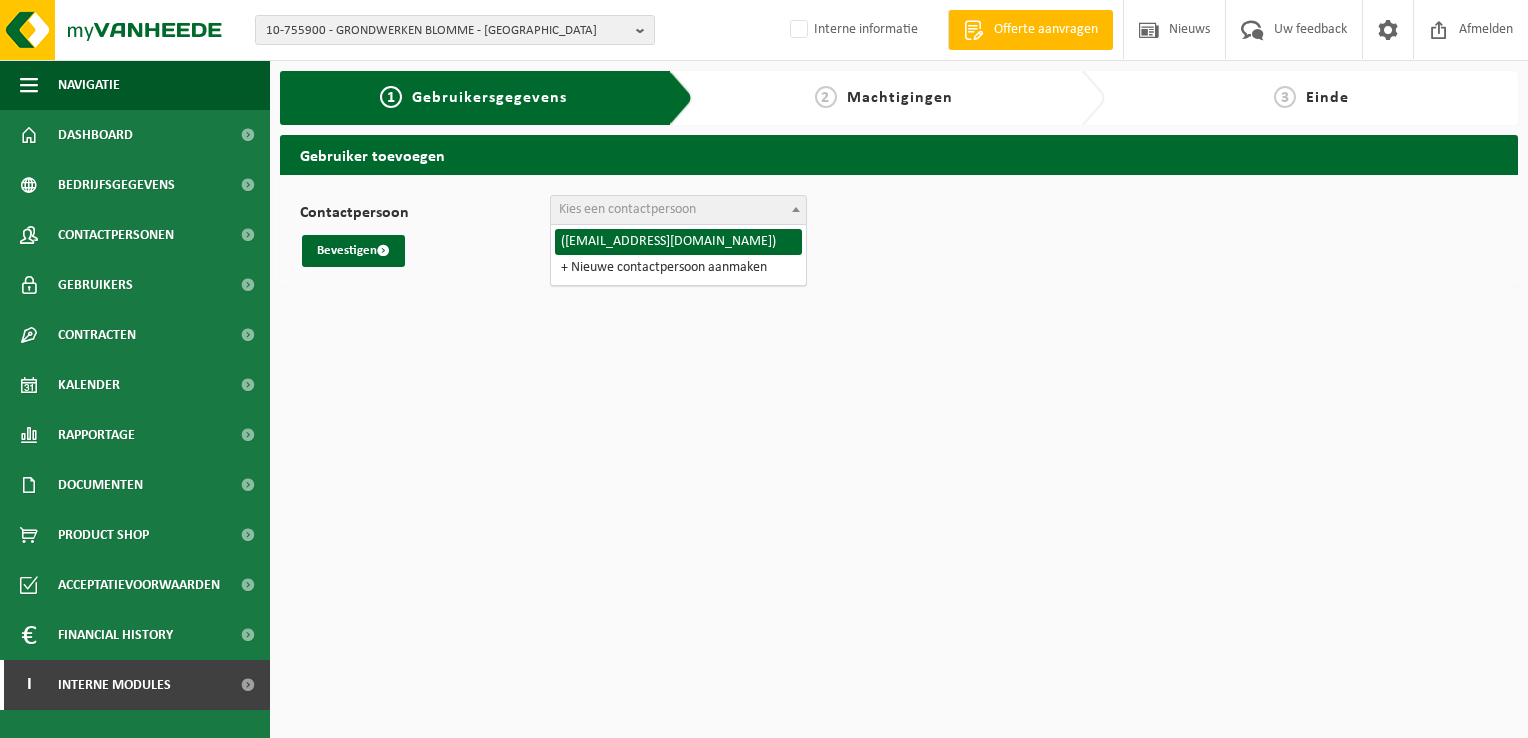 click on "10-755900 - GRONDWERKEN BLOMME - [GEOGRAPHIC_DATA]                           10-755900 - GRONDWERKEN [GEOGRAPHIC_DATA] - [GEOGRAPHIC_DATA] 10-819103 - GRONDWERKEN BLOMME - [GEOGRAPHIC_DATA] - [GEOGRAPHIC_DATA] 10-893847 - GRONDWERKEN BLOMME - WERF IZEGEM - IZEGEM 10-974748 - GRONDWERKEN BLOMME - WERF [GEOGRAPHIC_DATA] - [GEOGRAPHIC_DATA] 10-895742 - GRONDWERKEN BLOMME / CAMPING KOMPAS - WESTENDE                                         Interne informatie      Welkom  [PERSON_NAME]         Offerte aanvragen         Nieuws         Uw feedback               Afmelden                     Navigatie                 Offerte aanvragen         Nieuws         Uw feedback               Afmelden                 Dashboard               Bedrijfsgegevens               Contactpersonen               Gebruikers               Contracten               Actieve contracten             Historiek contracten                 Kalender               Rapportage               In grafiekvorm             In lijstvorm                 Documenten               Facturen" at bounding box center [764, 369] 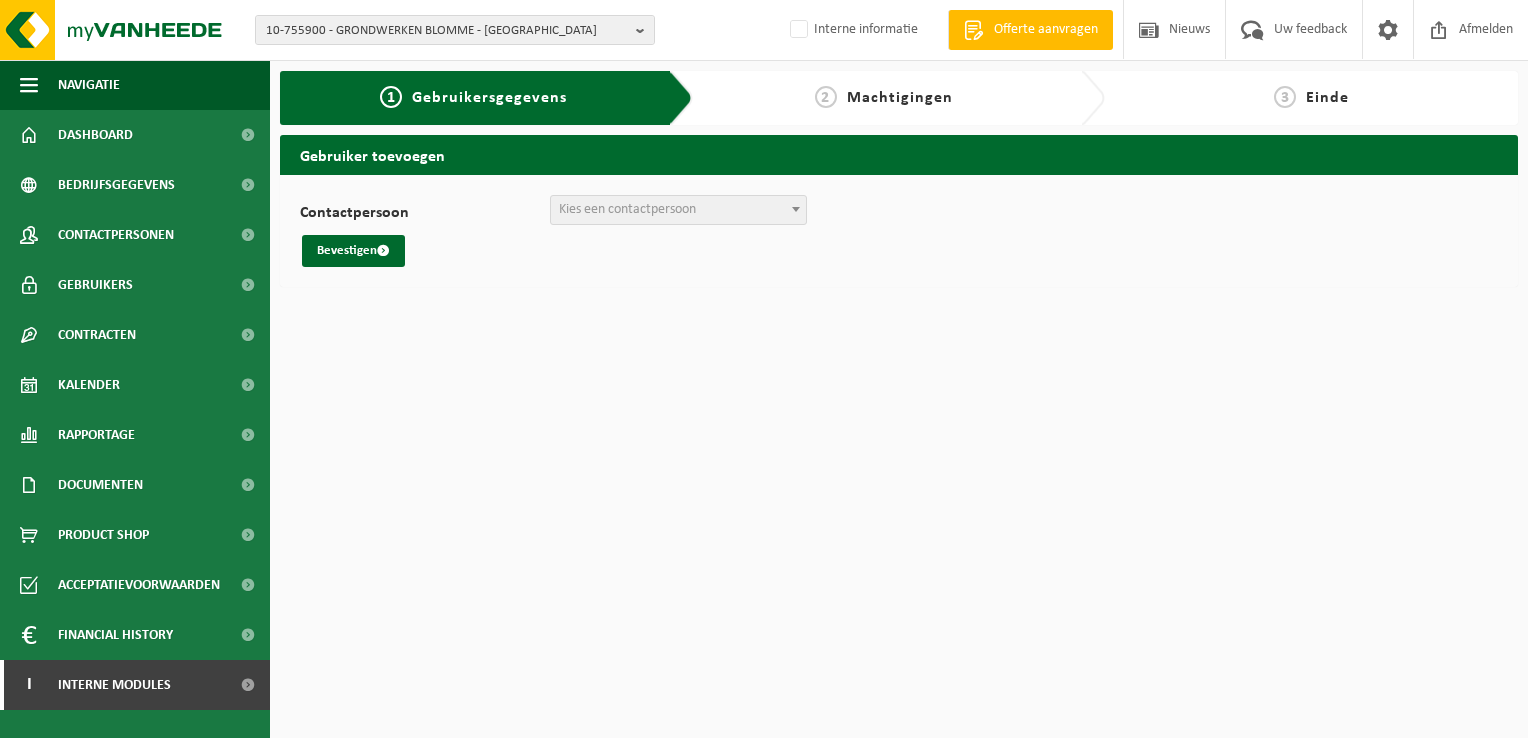 click on "Kies een contactpersoon" at bounding box center [678, 210] 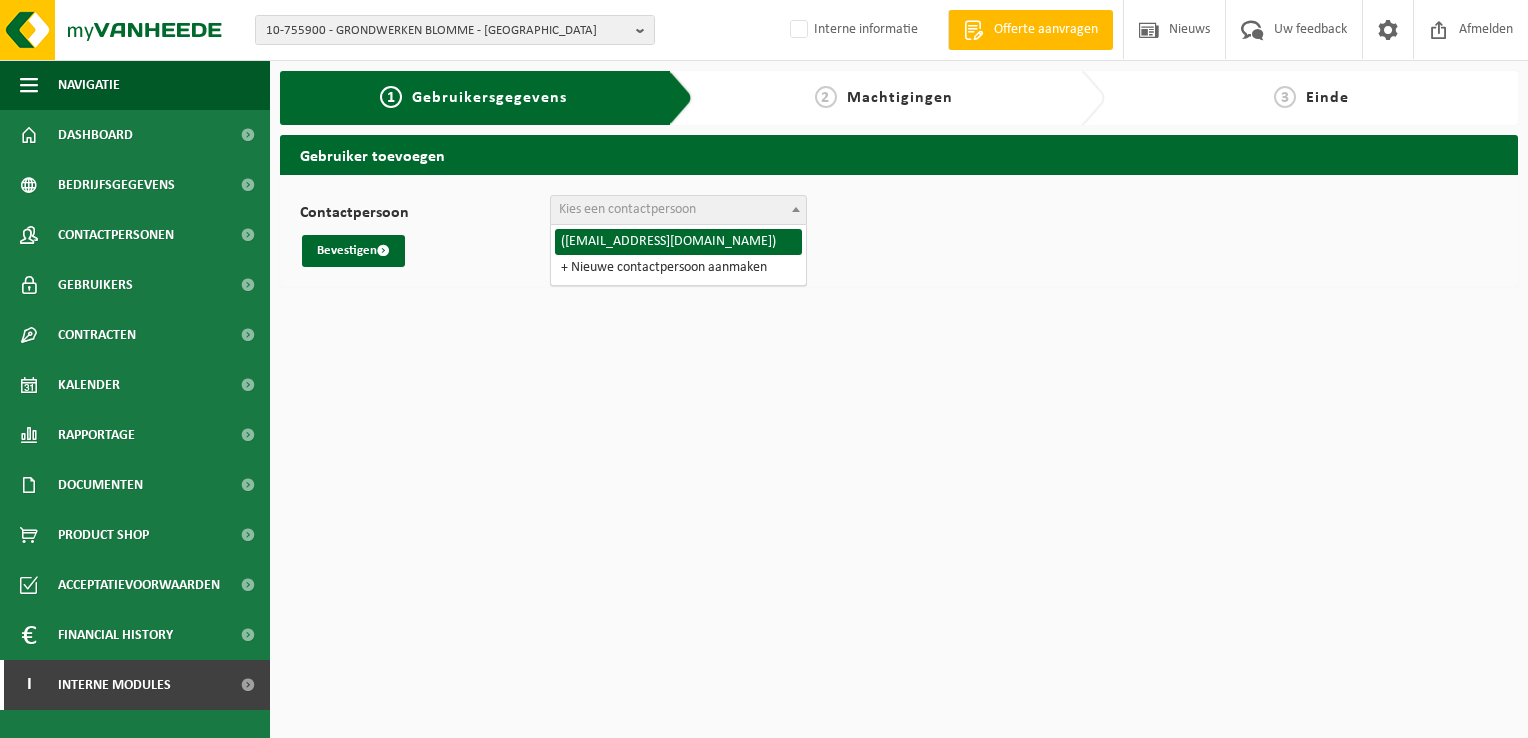 click on "Kies een contactpersoon" at bounding box center [627, 209] 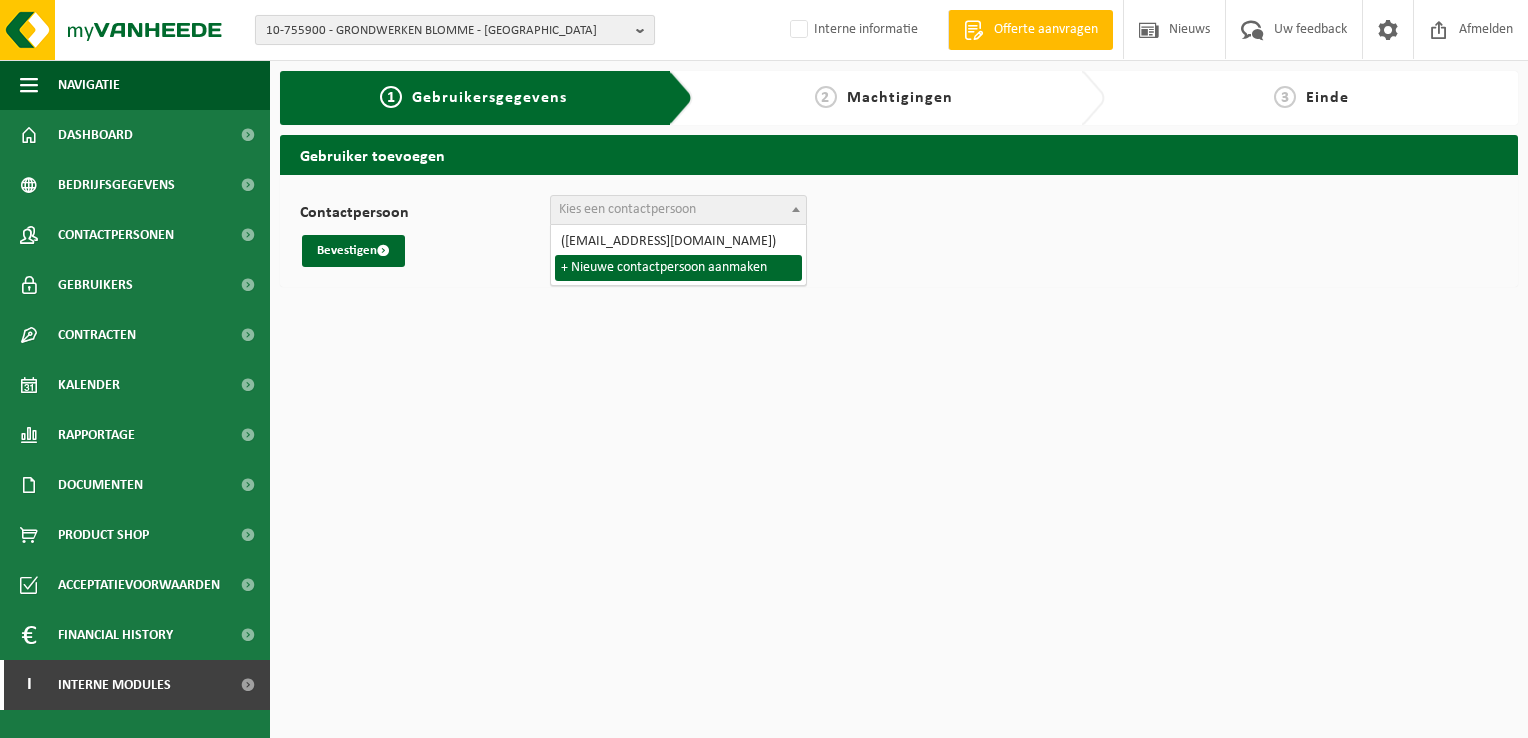 click on "10-755900 - GRONDWERKEN BLOMME - [GEOGRAPHIC_DATA]" at bounding box center (447, 31) 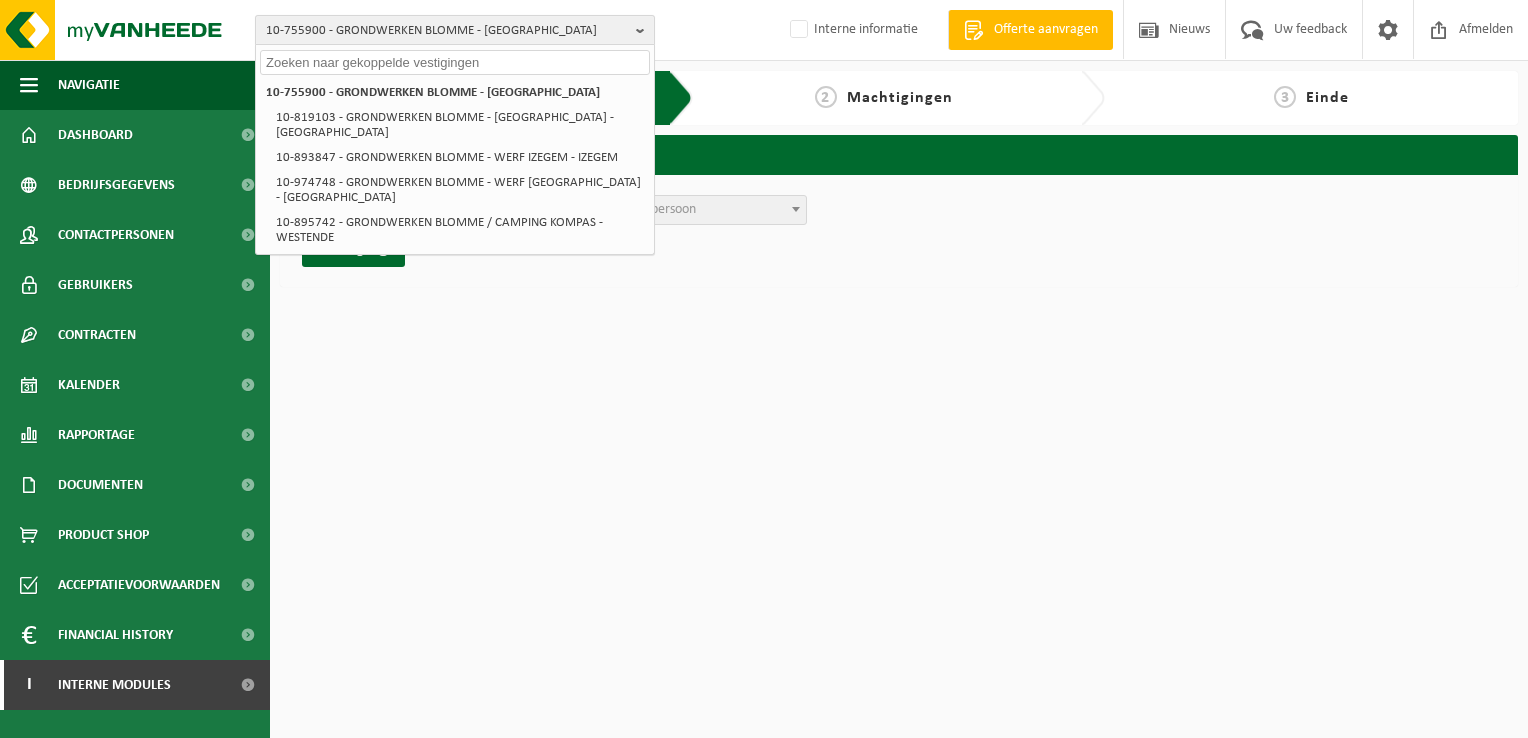 paste on "10-760972" 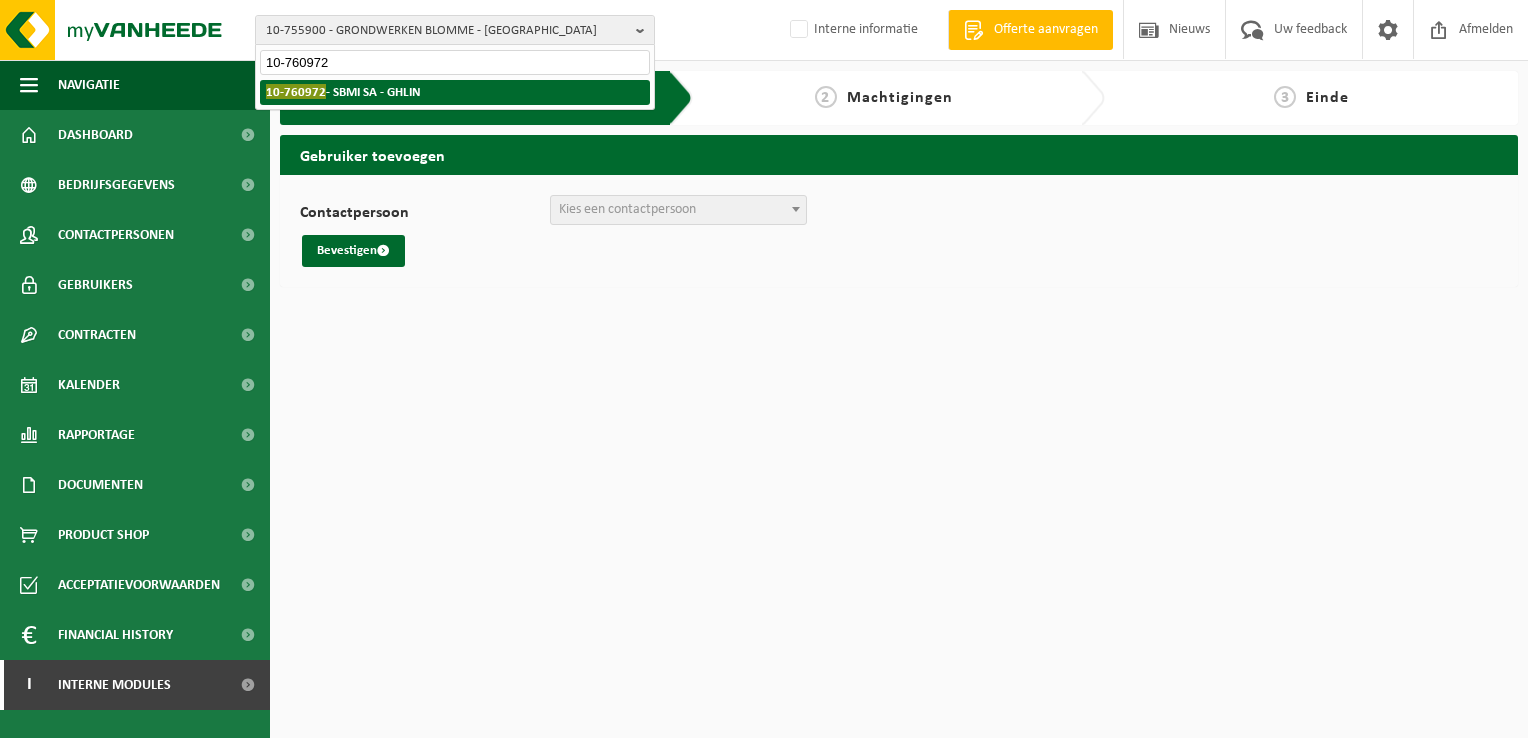type on "10-760972" 